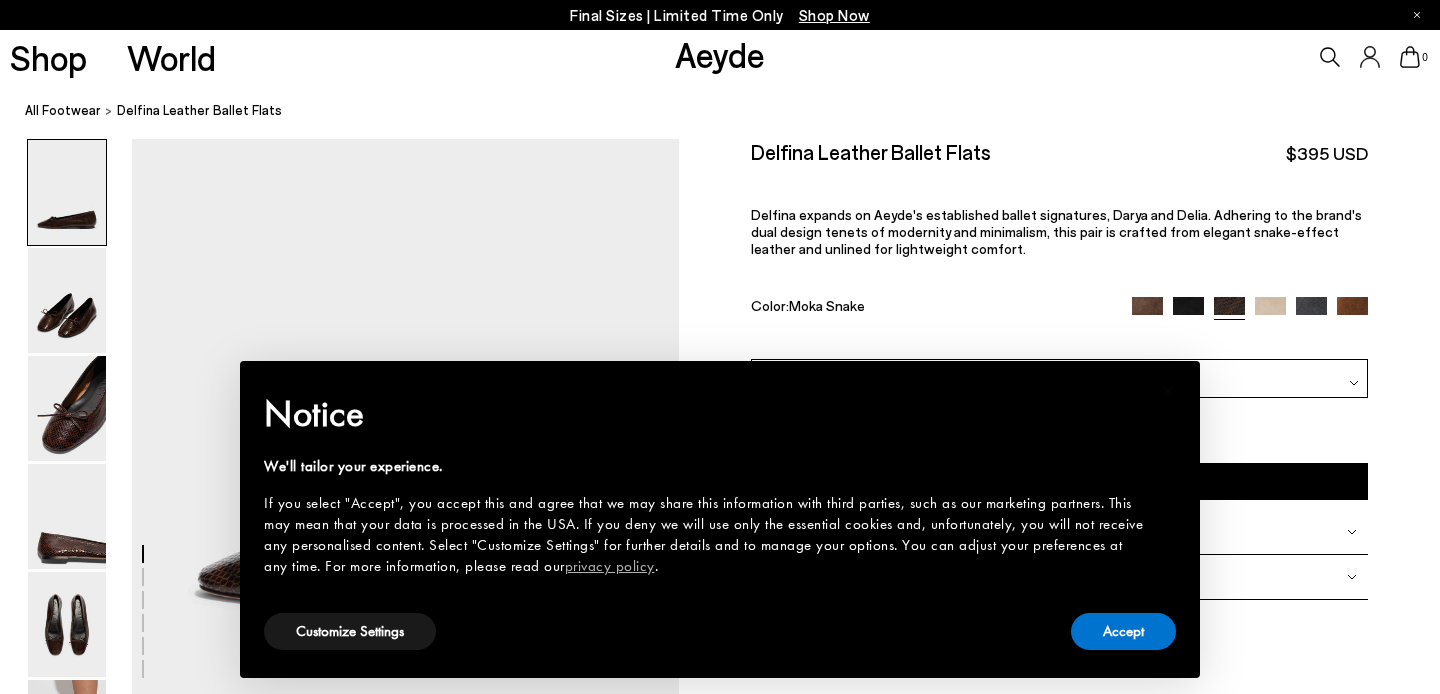 scroll, scrollTop: 0, scrollLeft: 0, axis: both 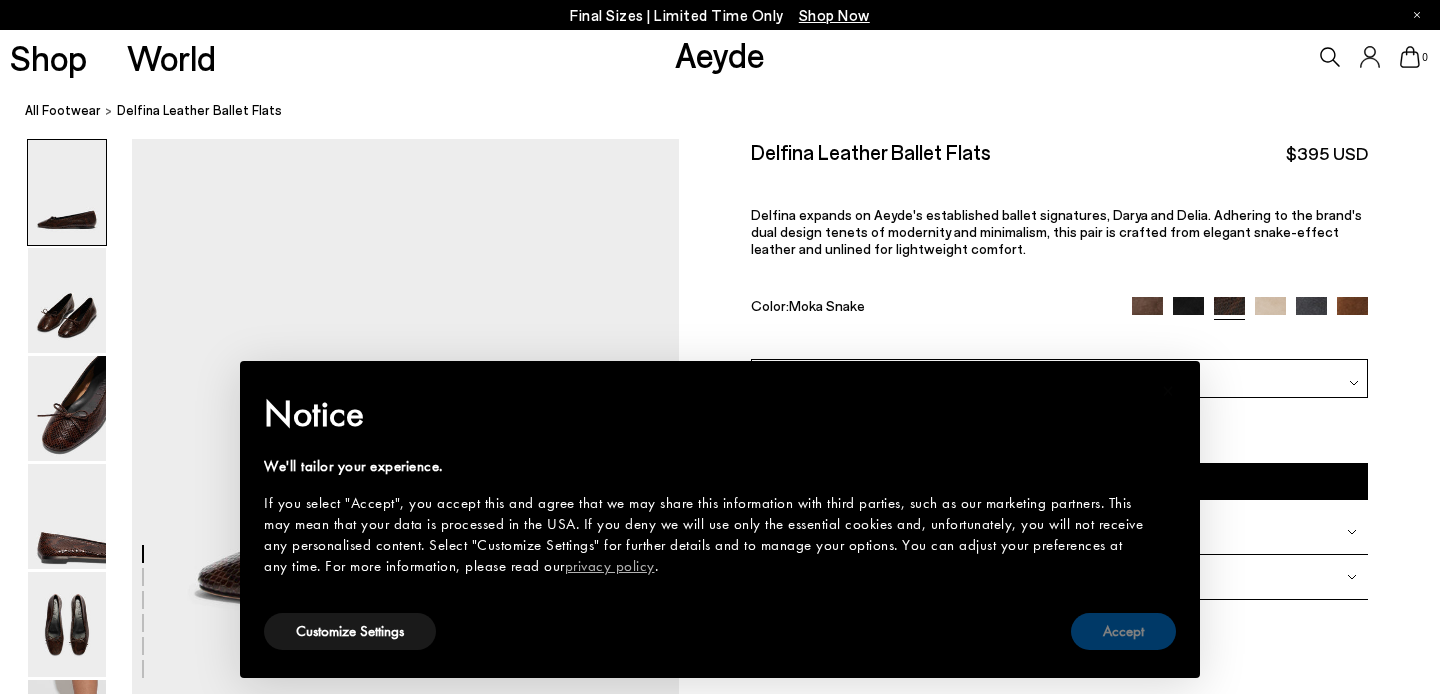 click on "Accept" at bounding box center [1123, 631] 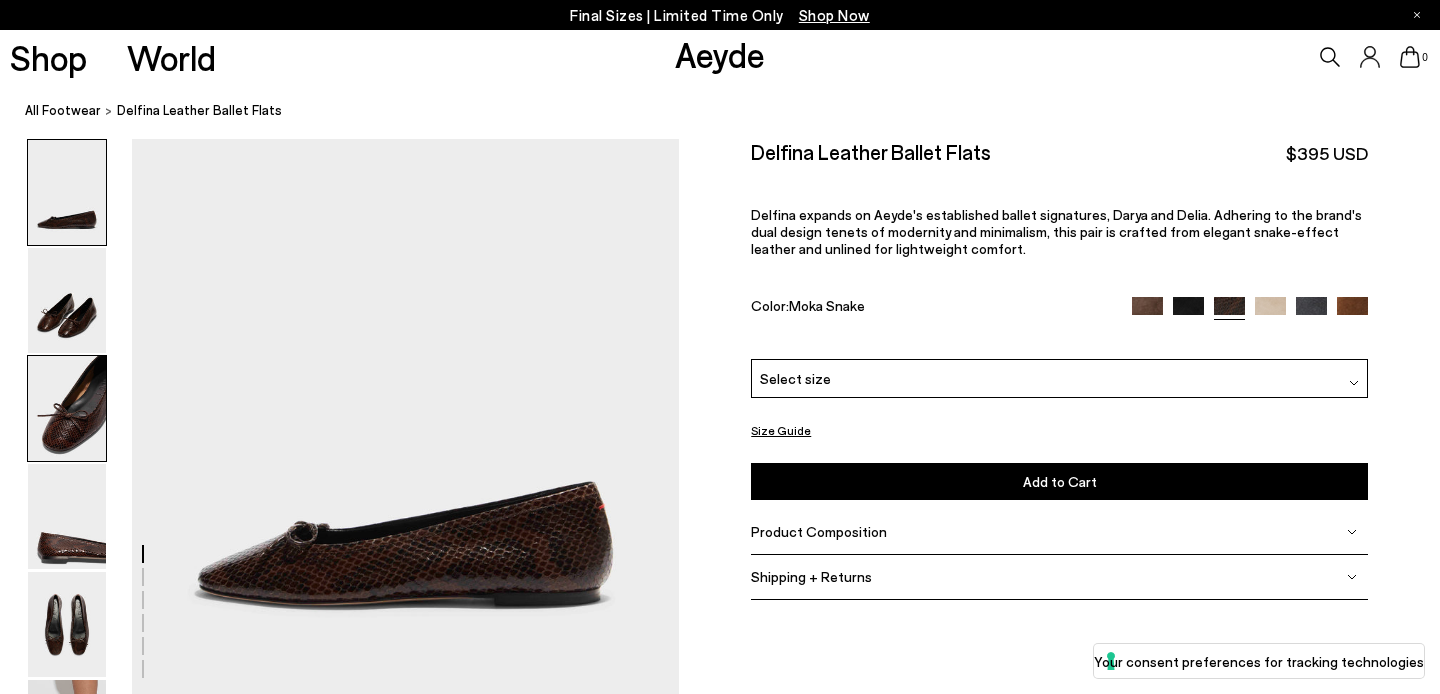 click at bounding box center [67, 408] 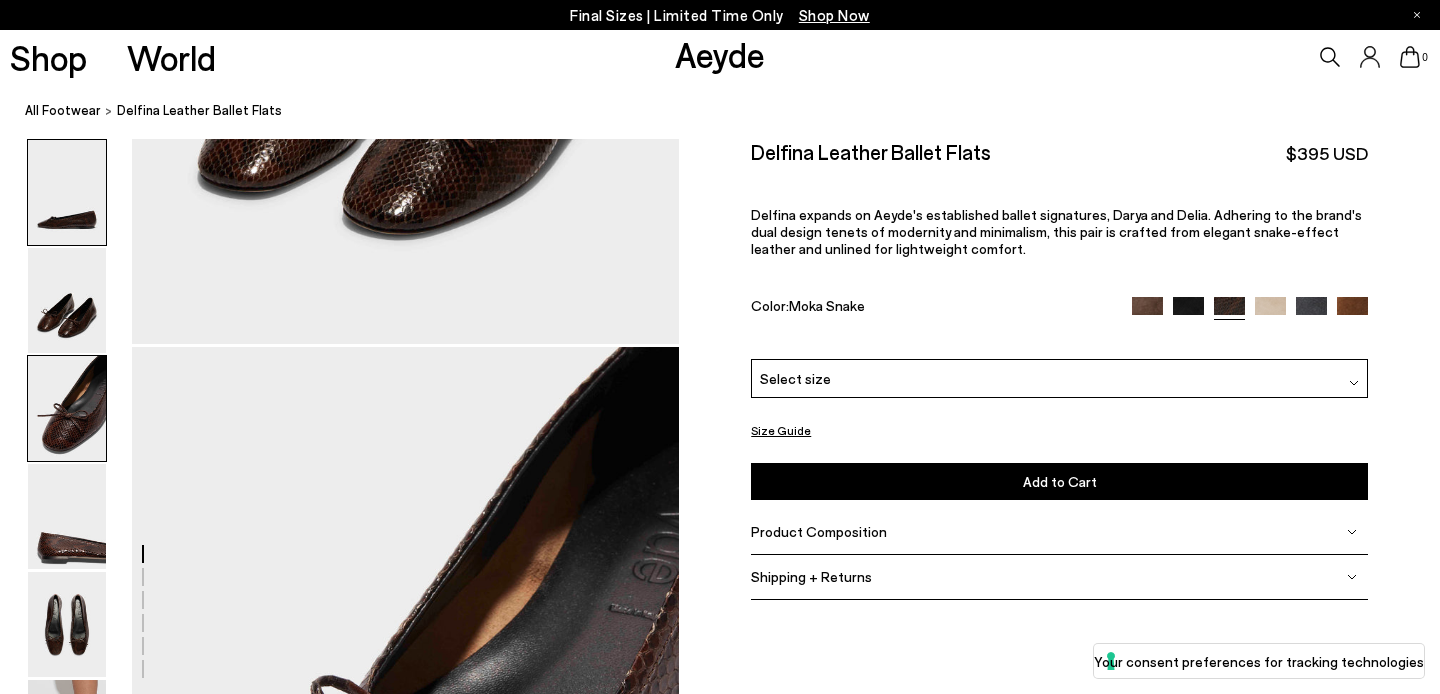 scroll, scrollTop: 1291, scrollLeft: 0, axis: vertical 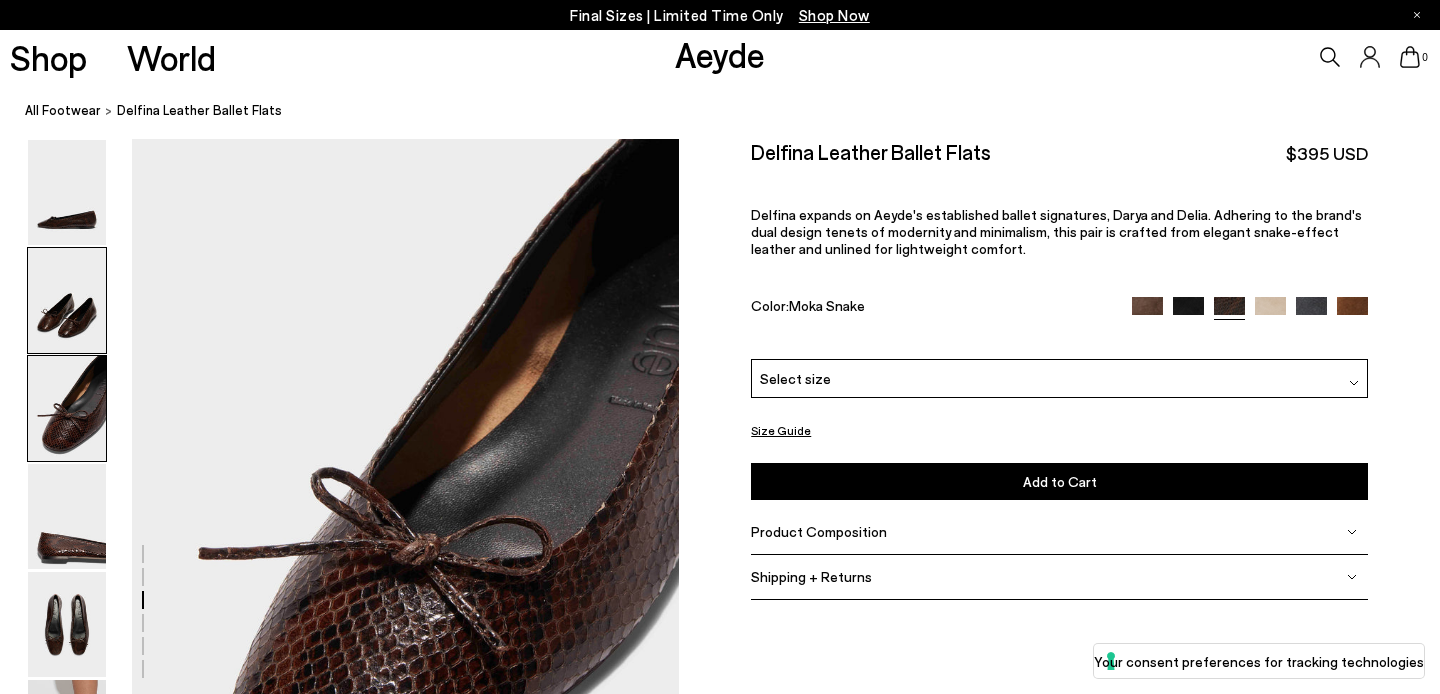 click at bounding box center [67, 300] 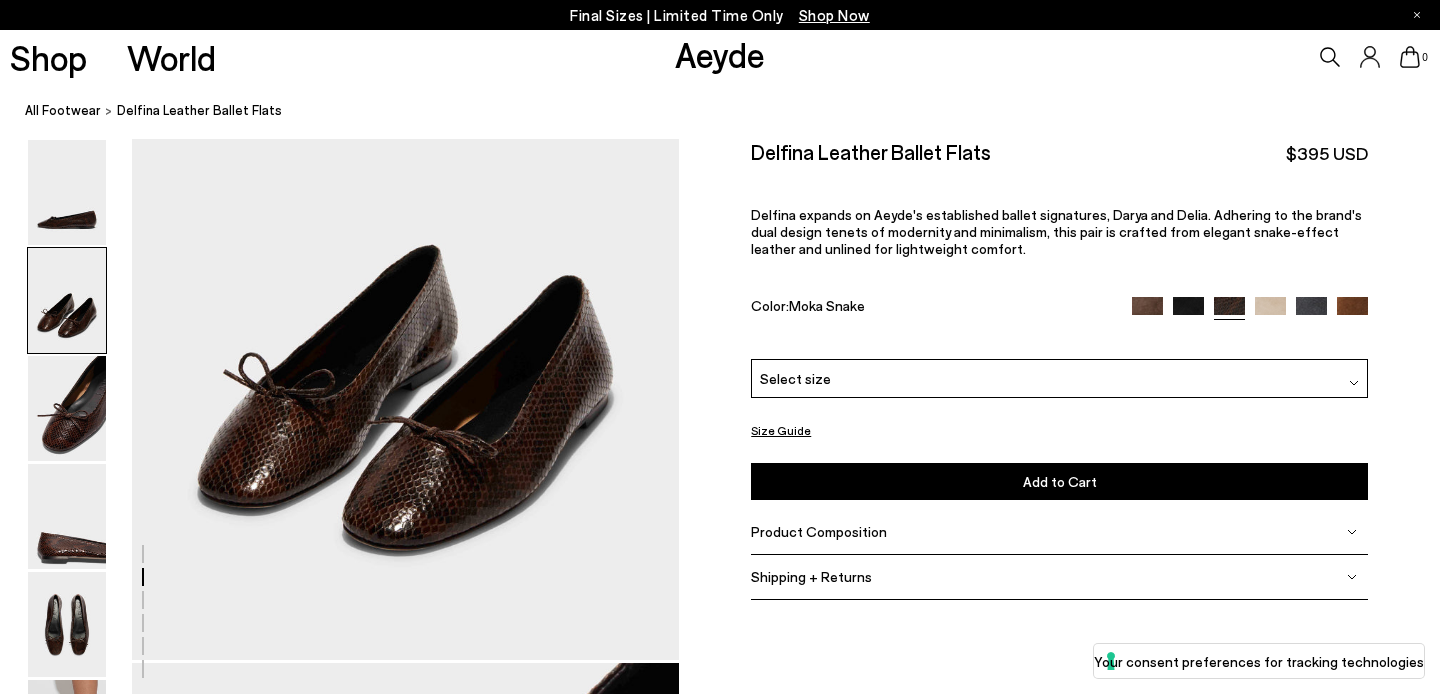 scroll, scrollTop: 559, scrollLeft: 0, axis: vertical 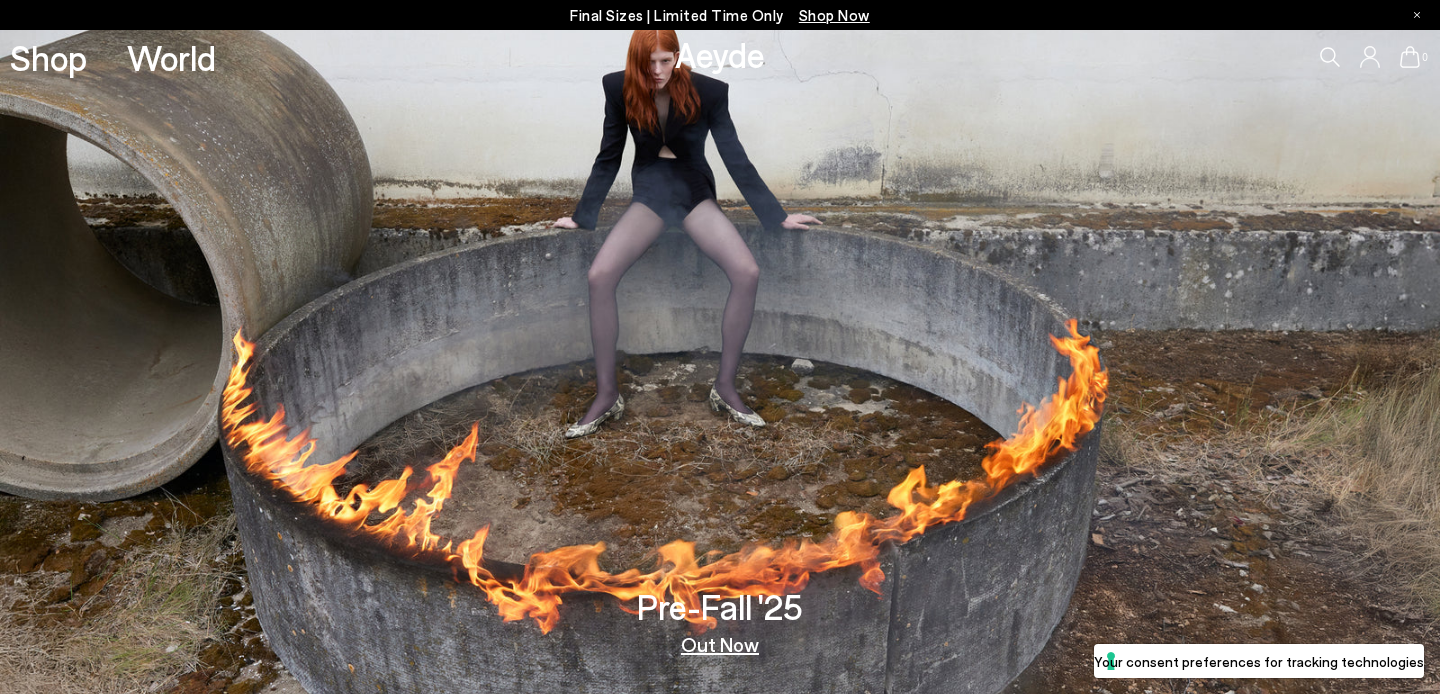 click 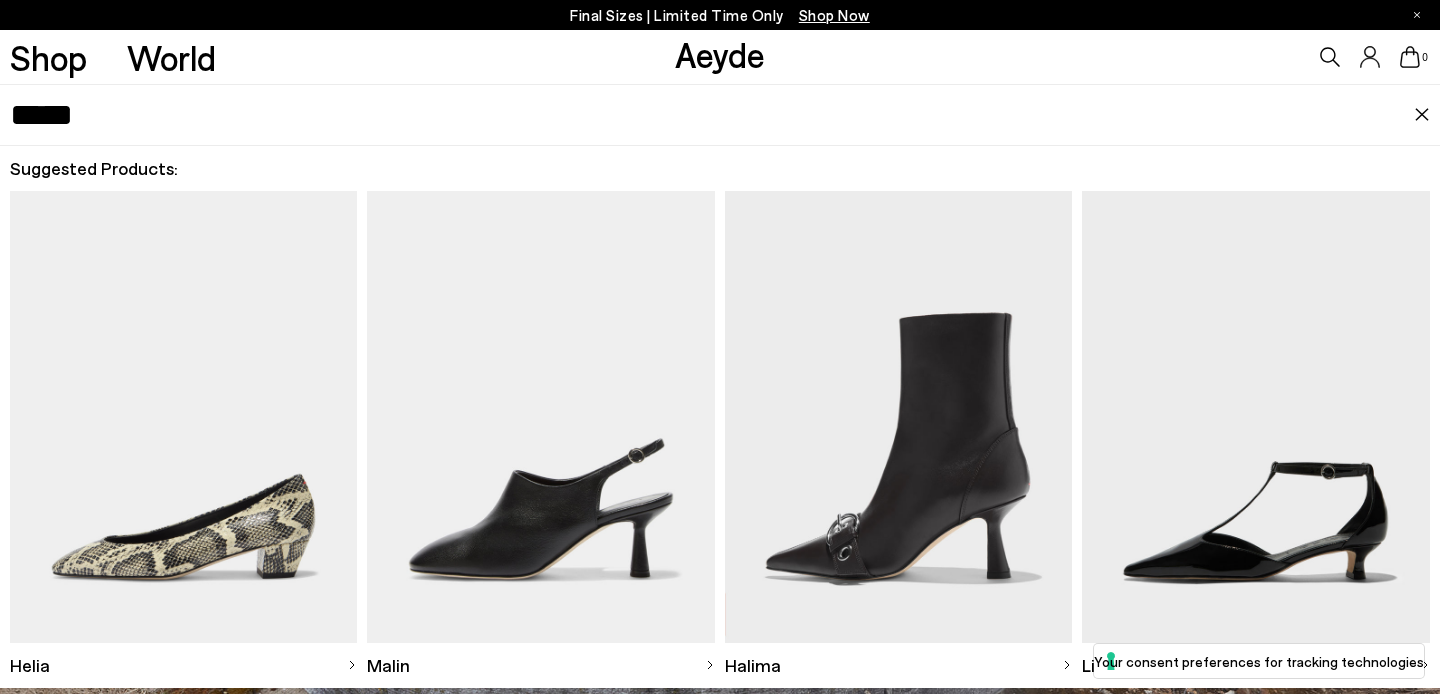 type on "*****" 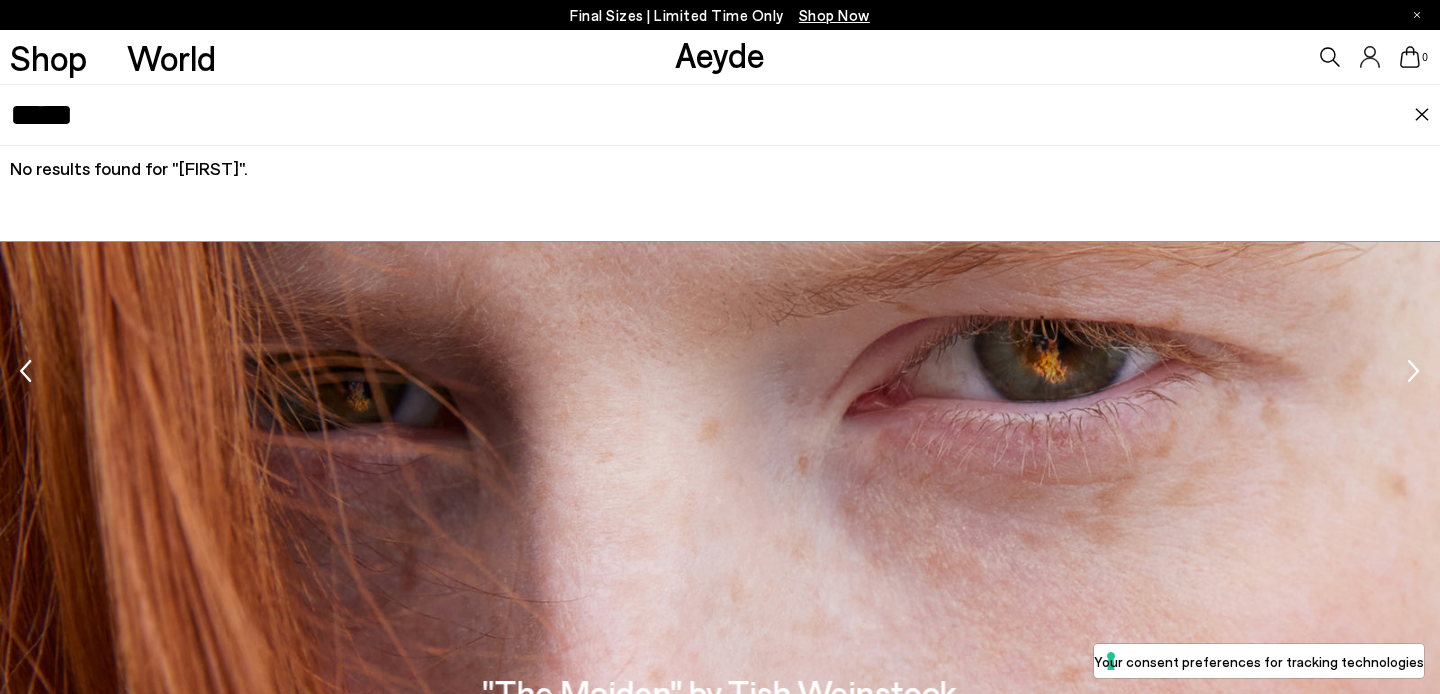 scroll, scrollTop: 2858, scrollLeft: 0, axis: vertical 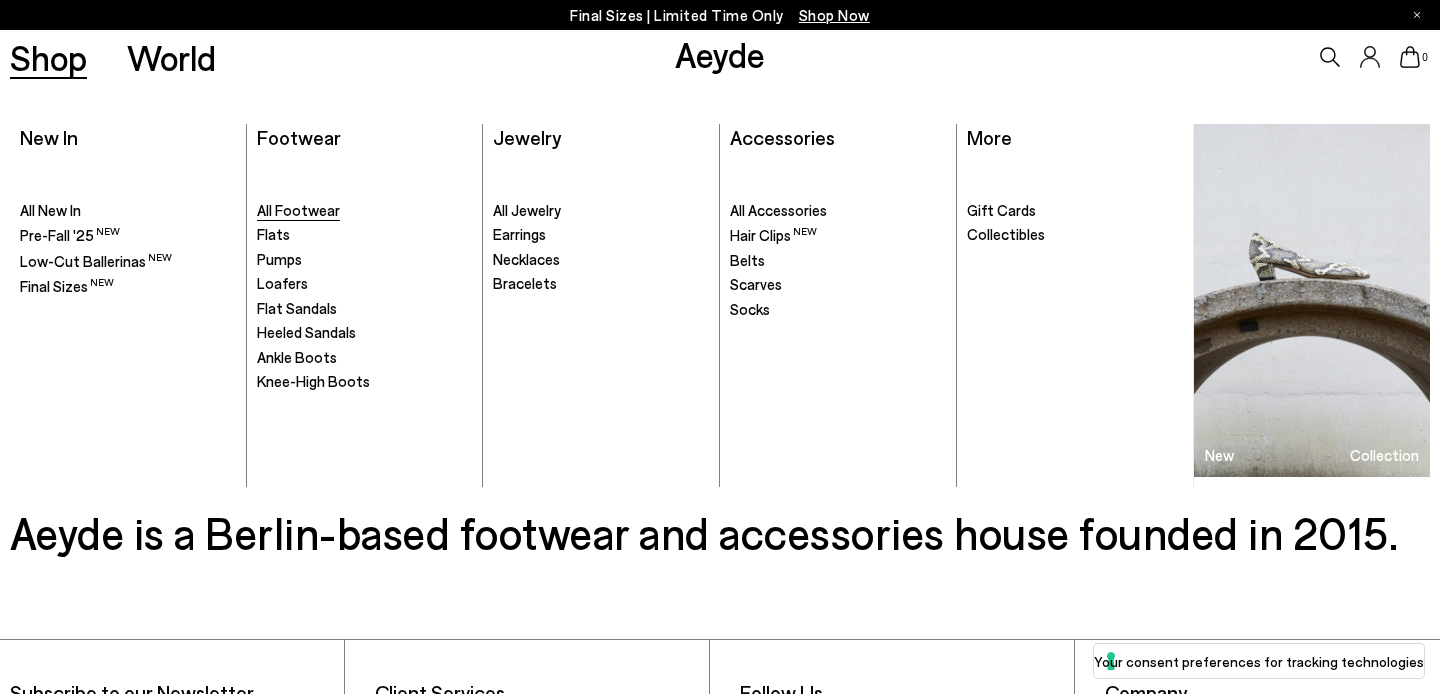 click on "All Footwear" at bounding box center [298, 210] 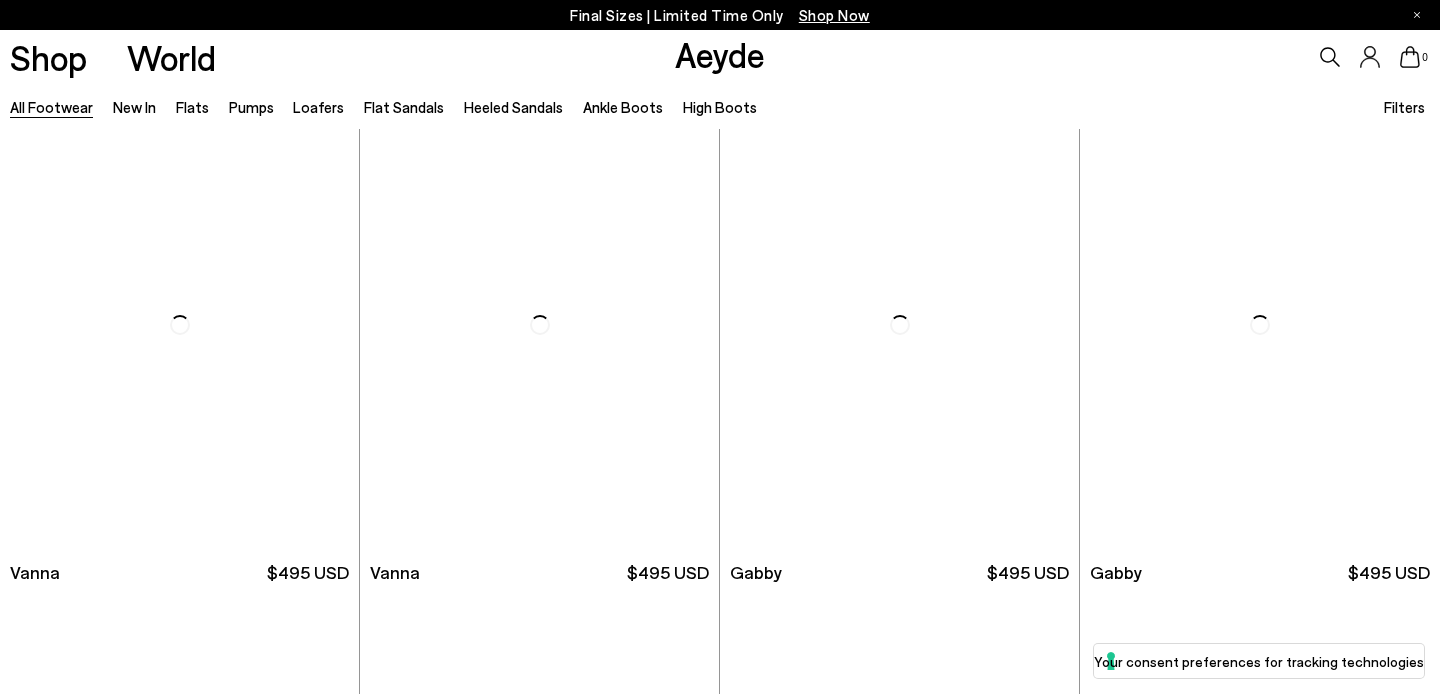 scroll, scrollTop: 1029, scrollLeft: 0, axis: vertical 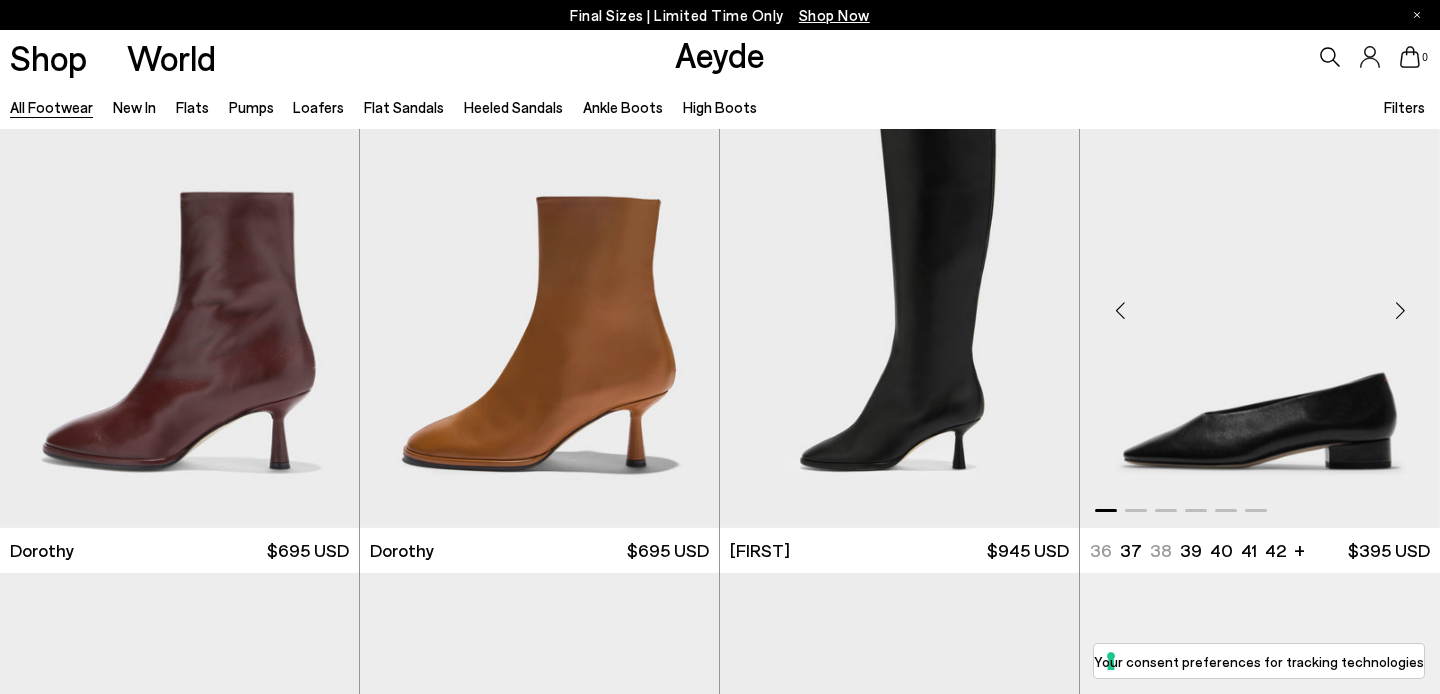 click at bounding box center (1400, 310) 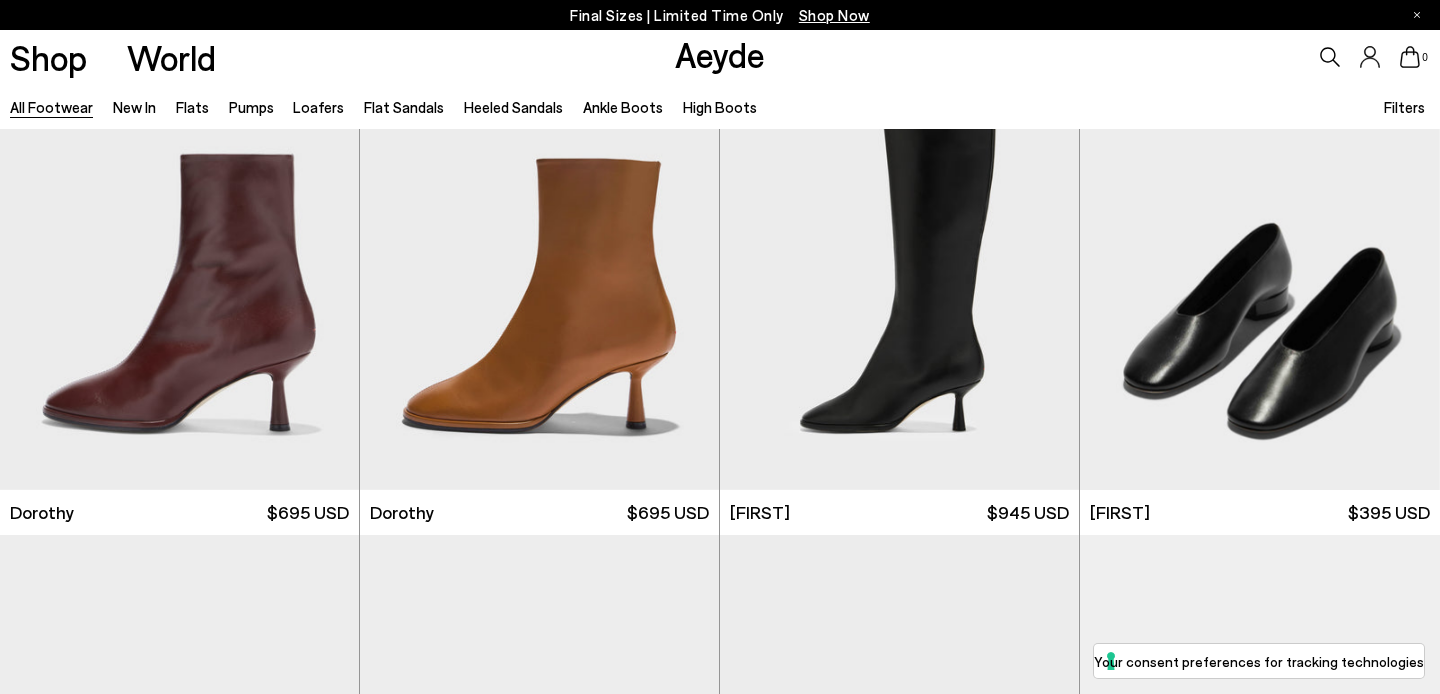 scroll, scrollTop: 6931, scrollLeft: 0, axis: vertical 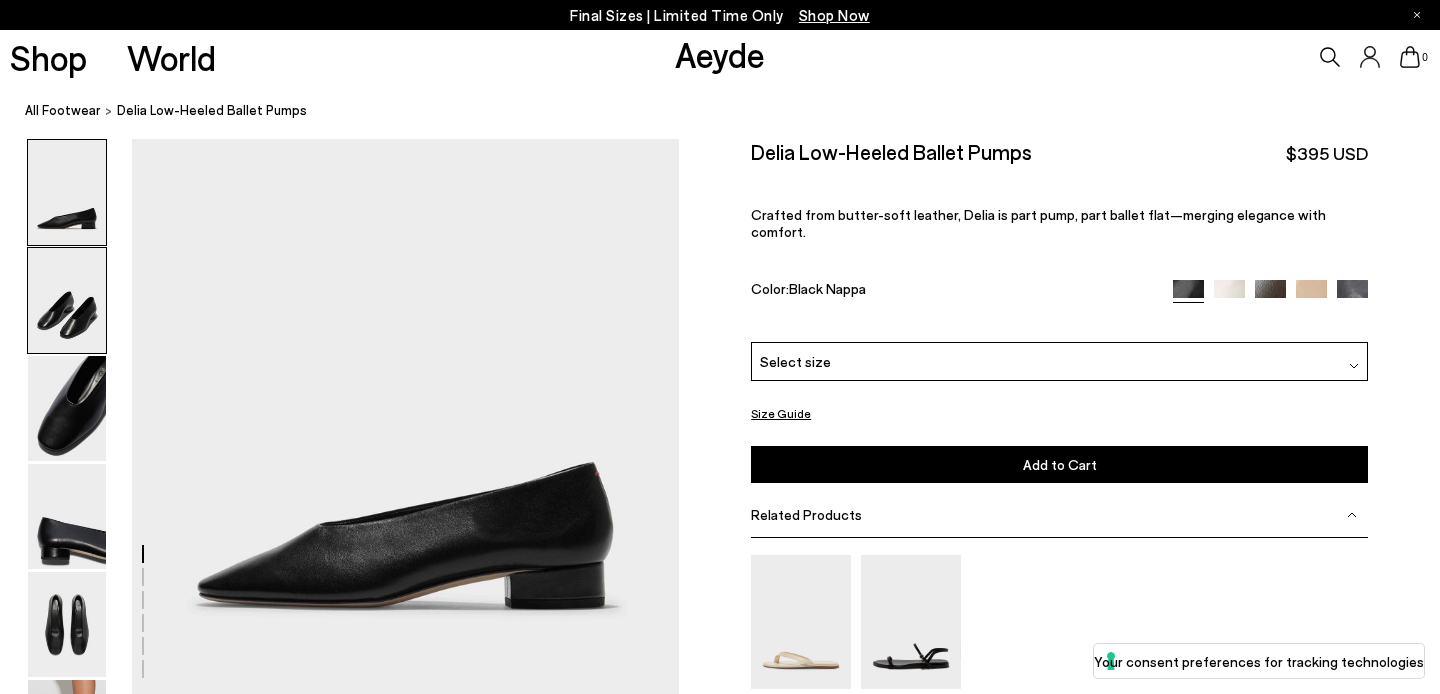 click at bounding box center (67, 300) 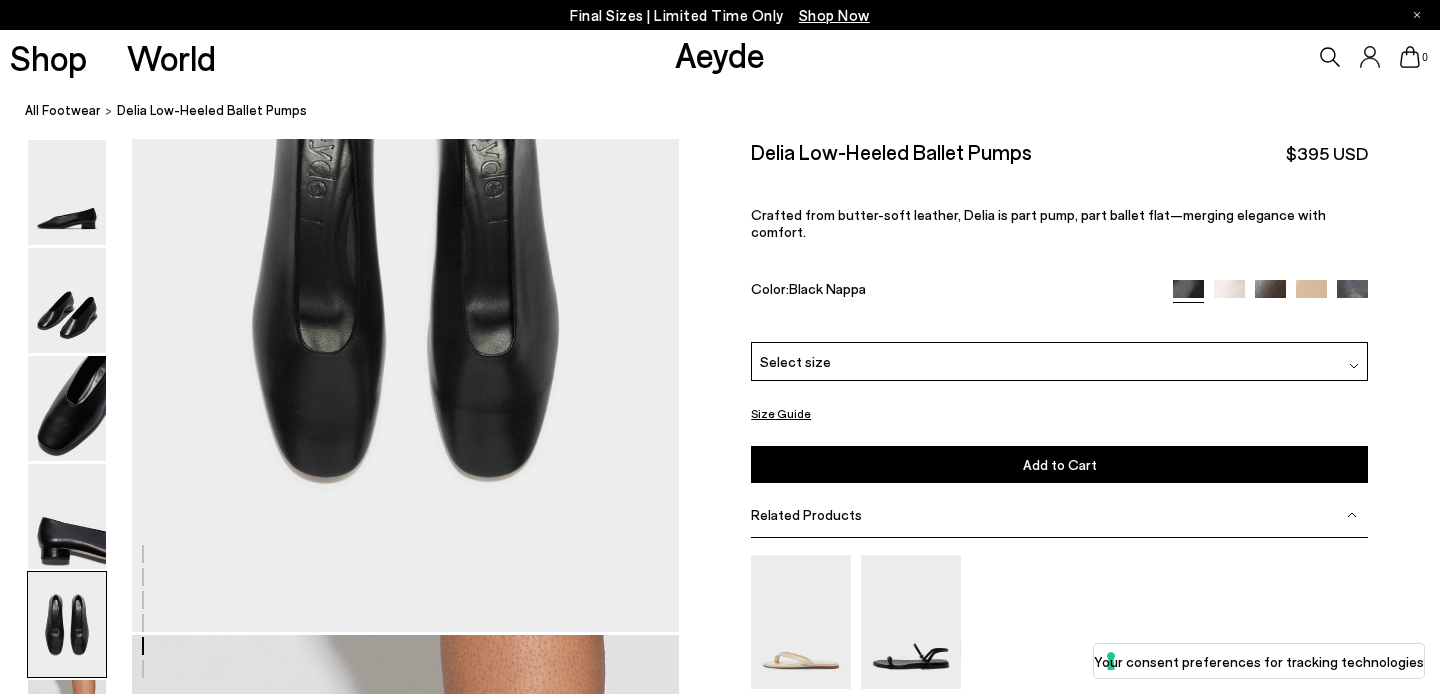 scroll, scrollTop: 2759, scrollLeft: 0, axis: vertical 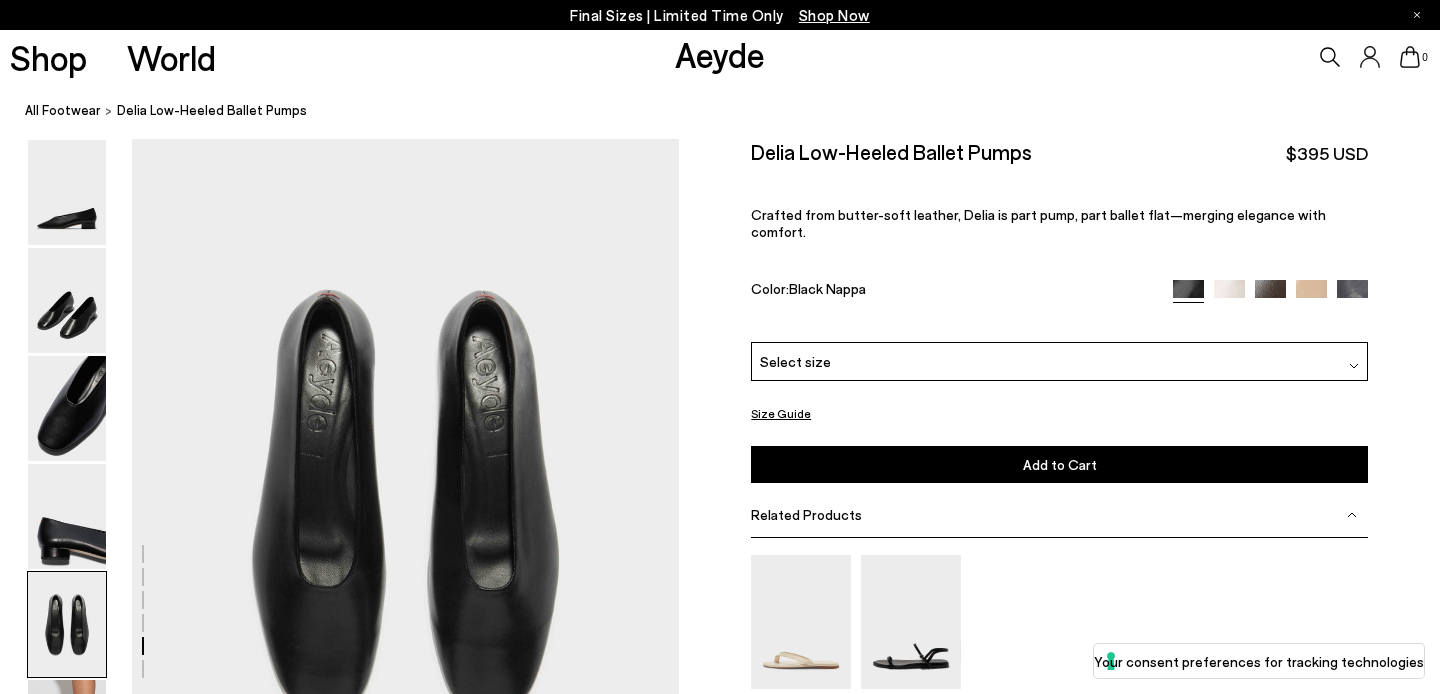 click at bounding box center (1229, 294) 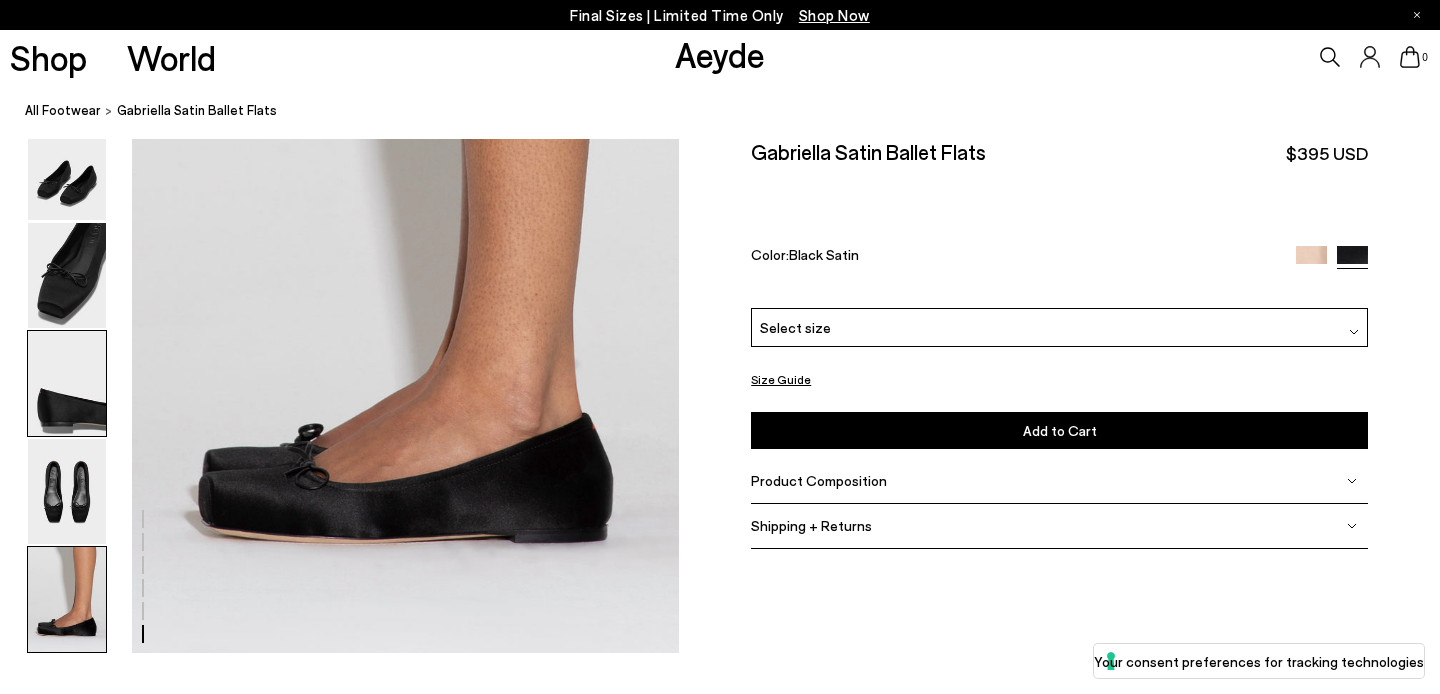 scroll, scrollTop: 3706, scrollLeft: 0, axis: vertical 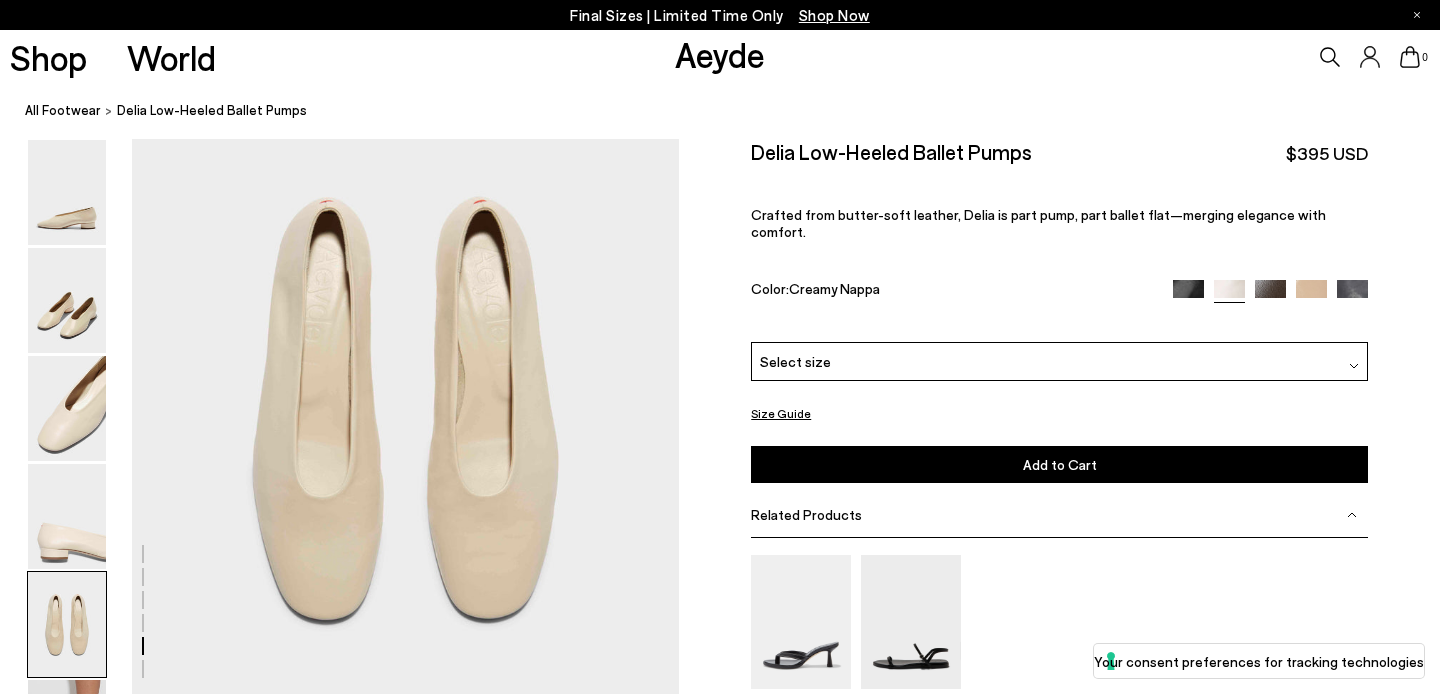 click at bounding box center (1270, 294) 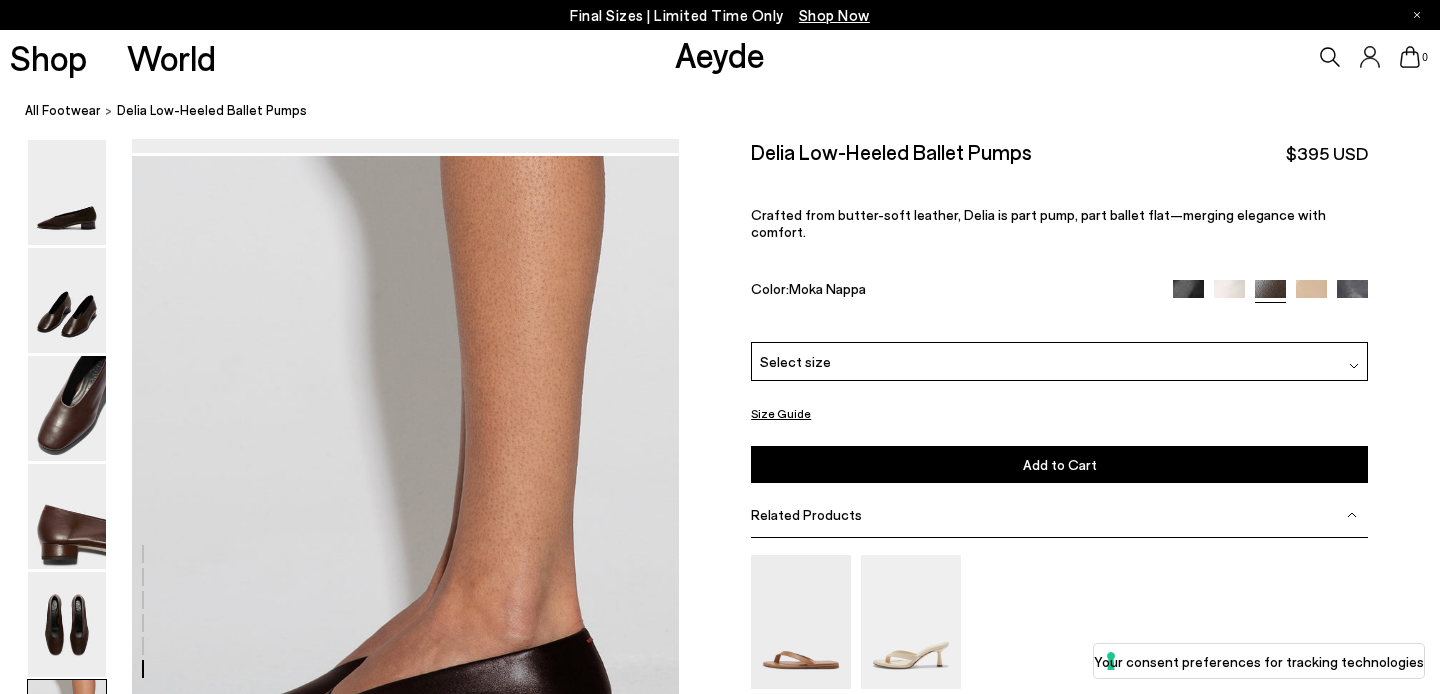 scroll, scrollTop: 3474, scrollLeft: 0, axis: vertical 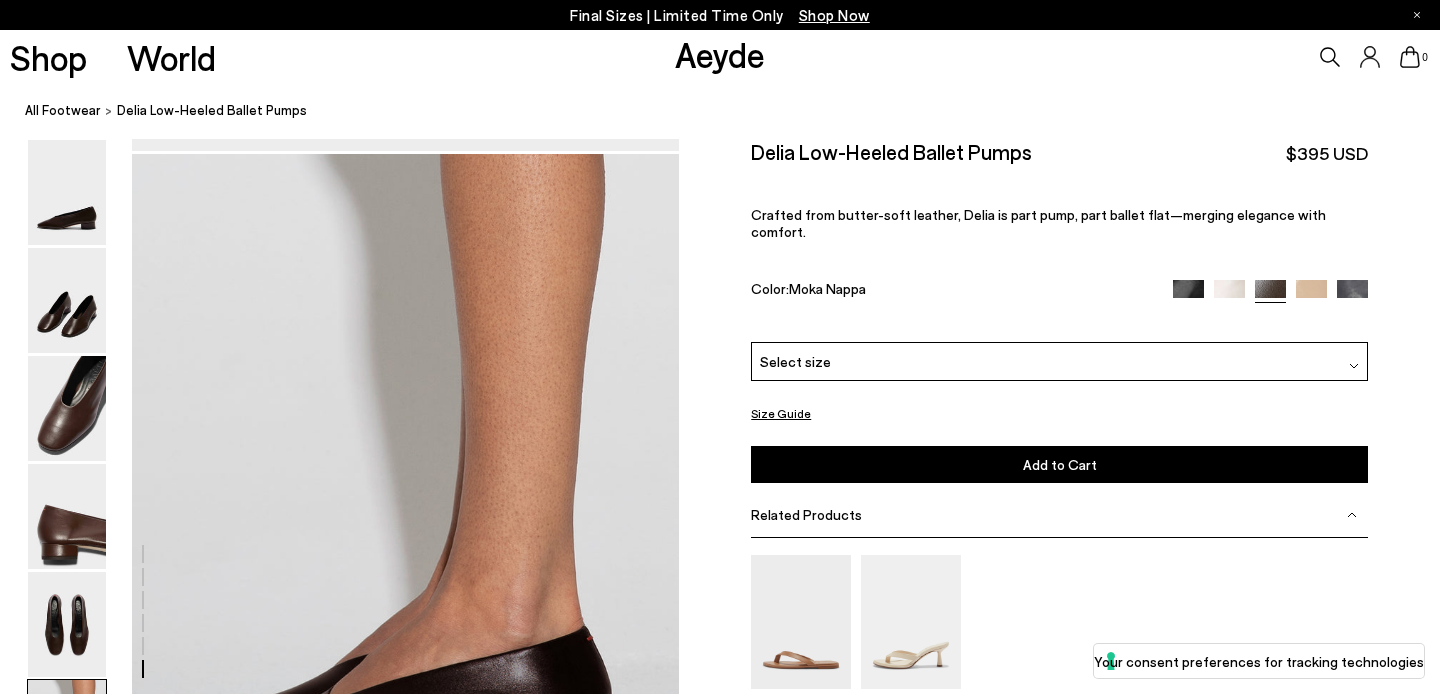 click at bounding box center (1311, 294) 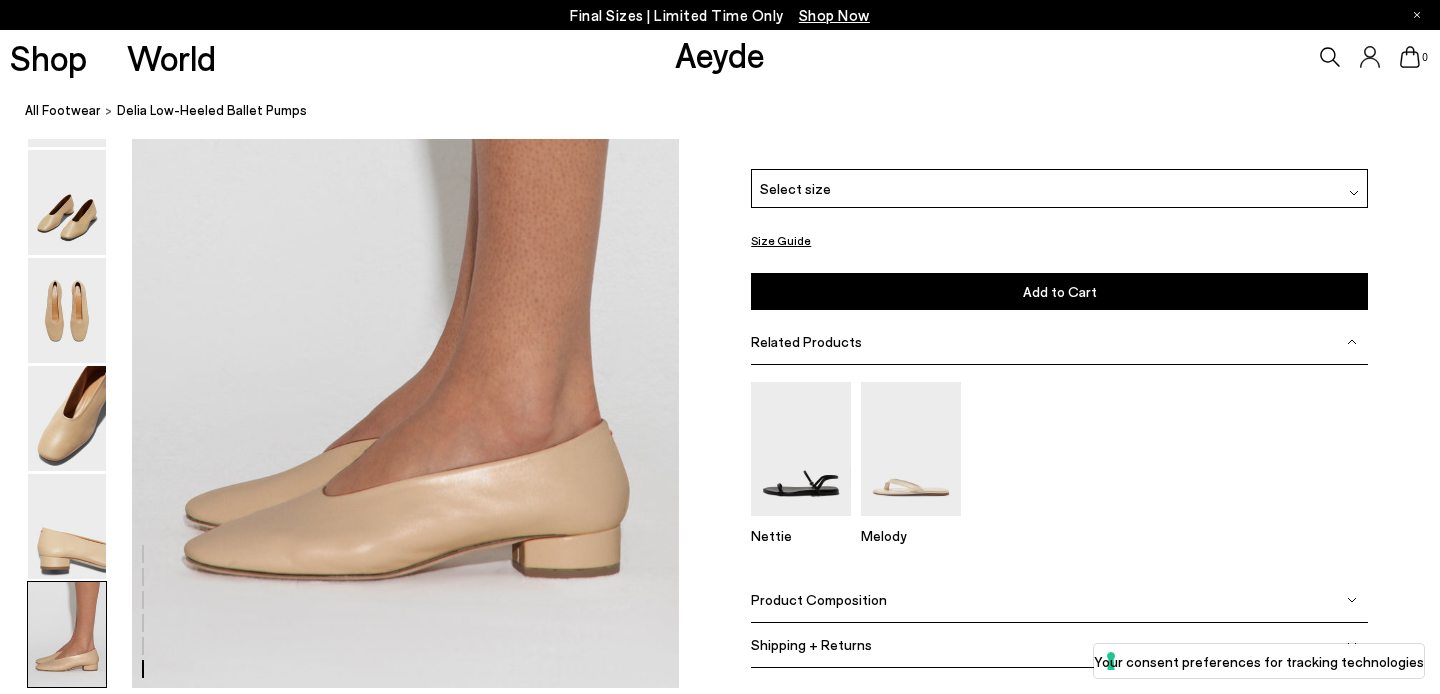 scroll, scrollTop: 3673, scrollLeft: 0, axis: vertical 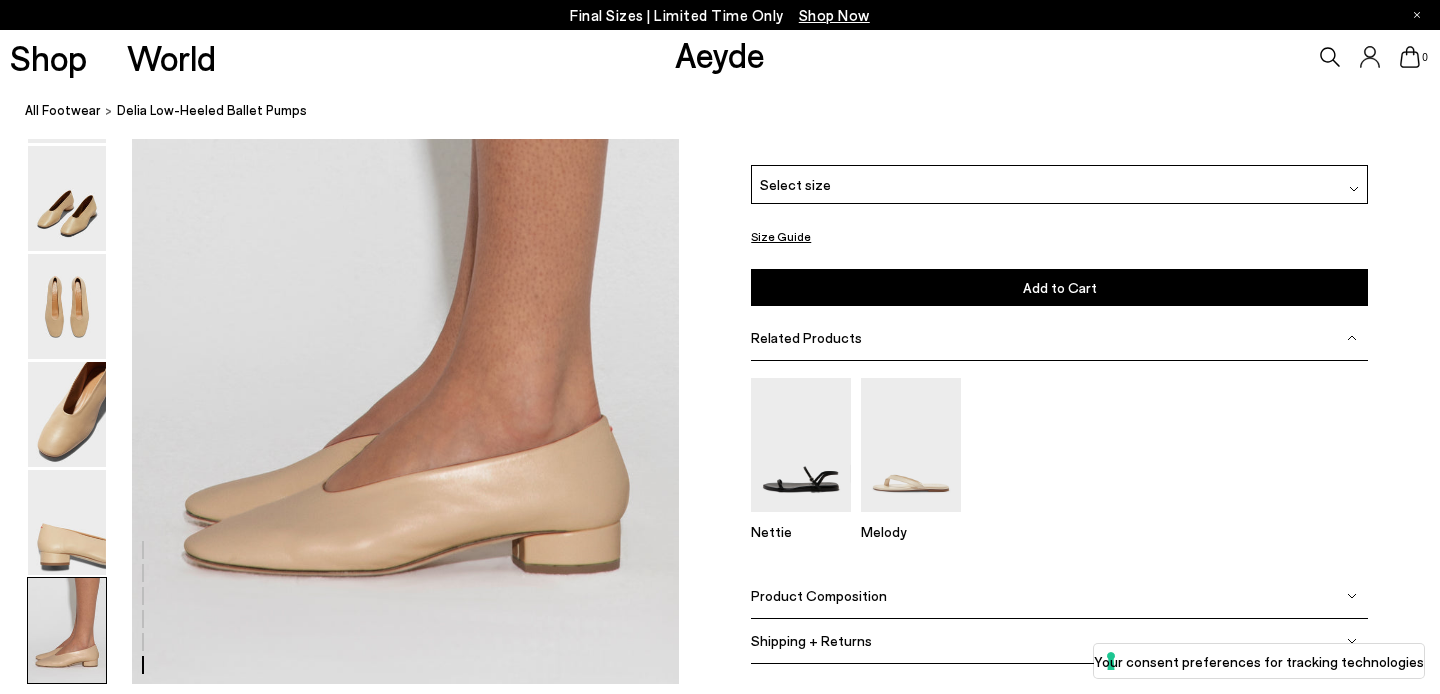 click at bounding box center [1352, 117] 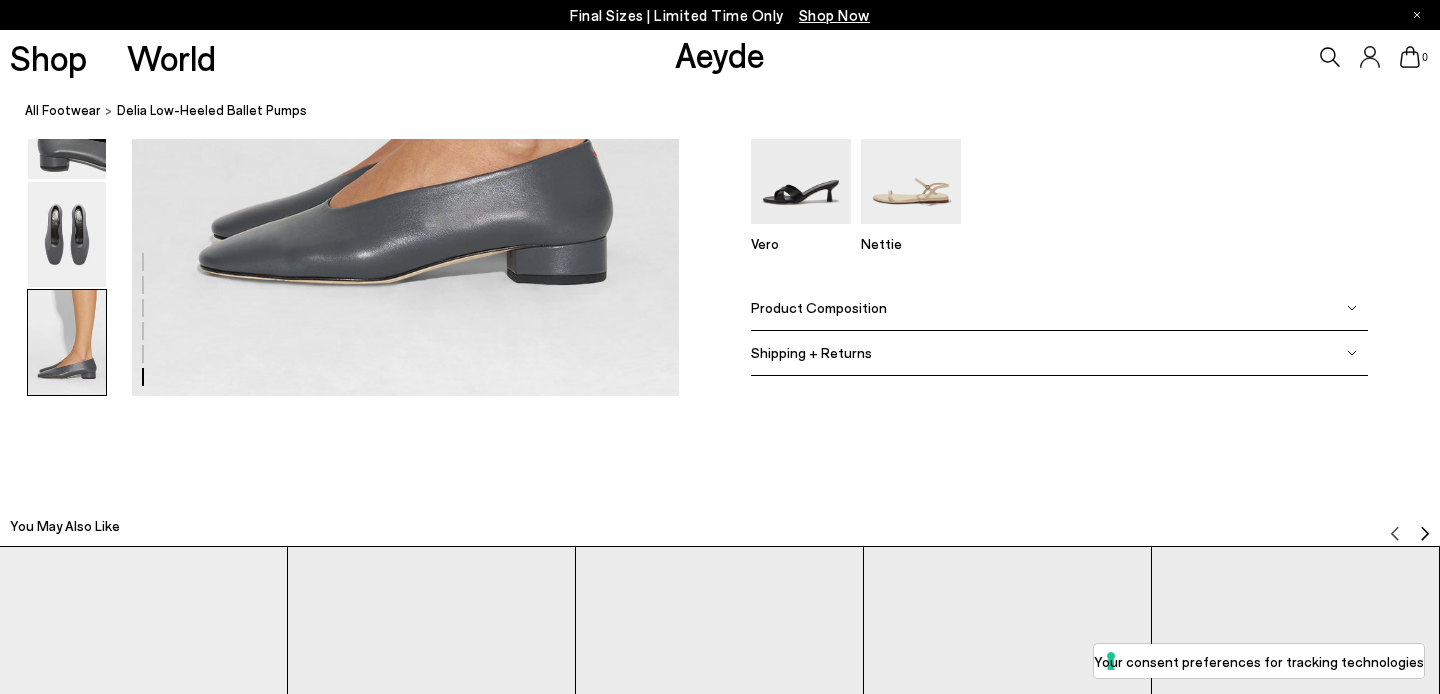 scroll, scrollTop: 3422, scrollLeft: 0, axis: vertical 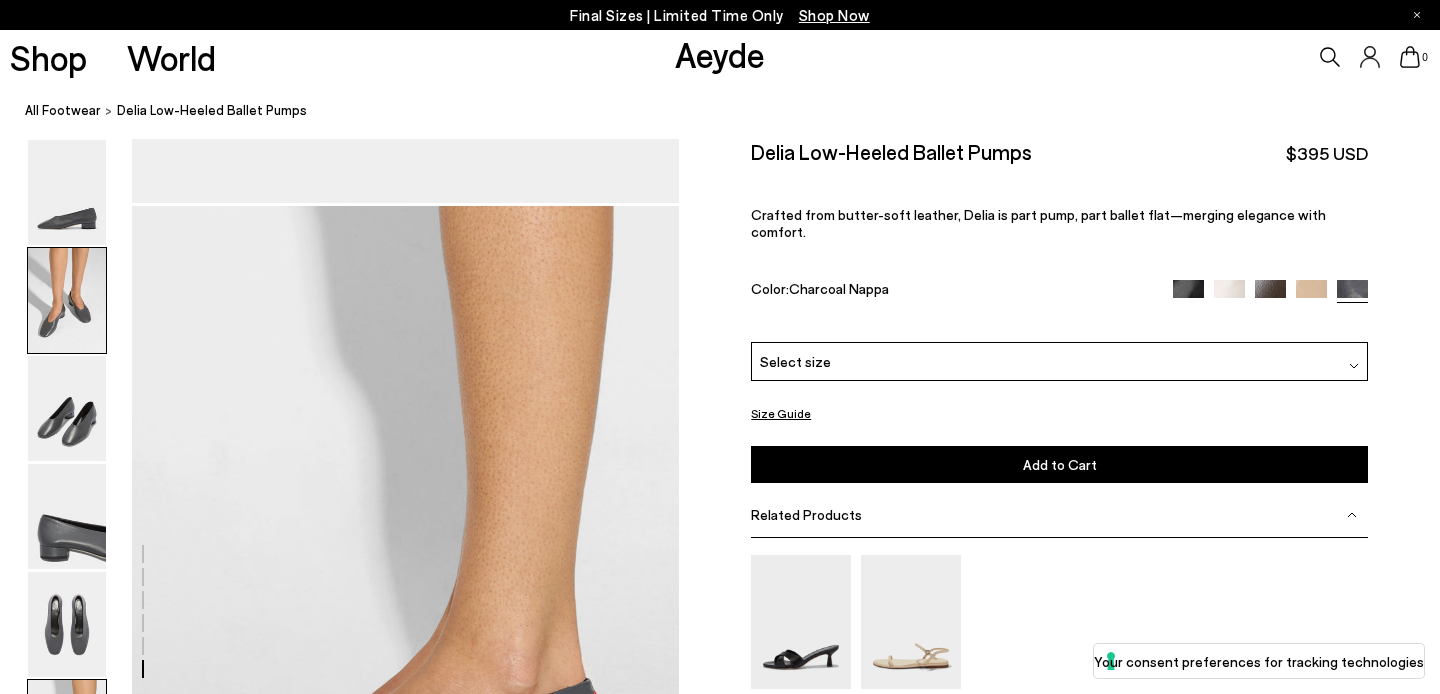 click at bounding box center [67, 300] 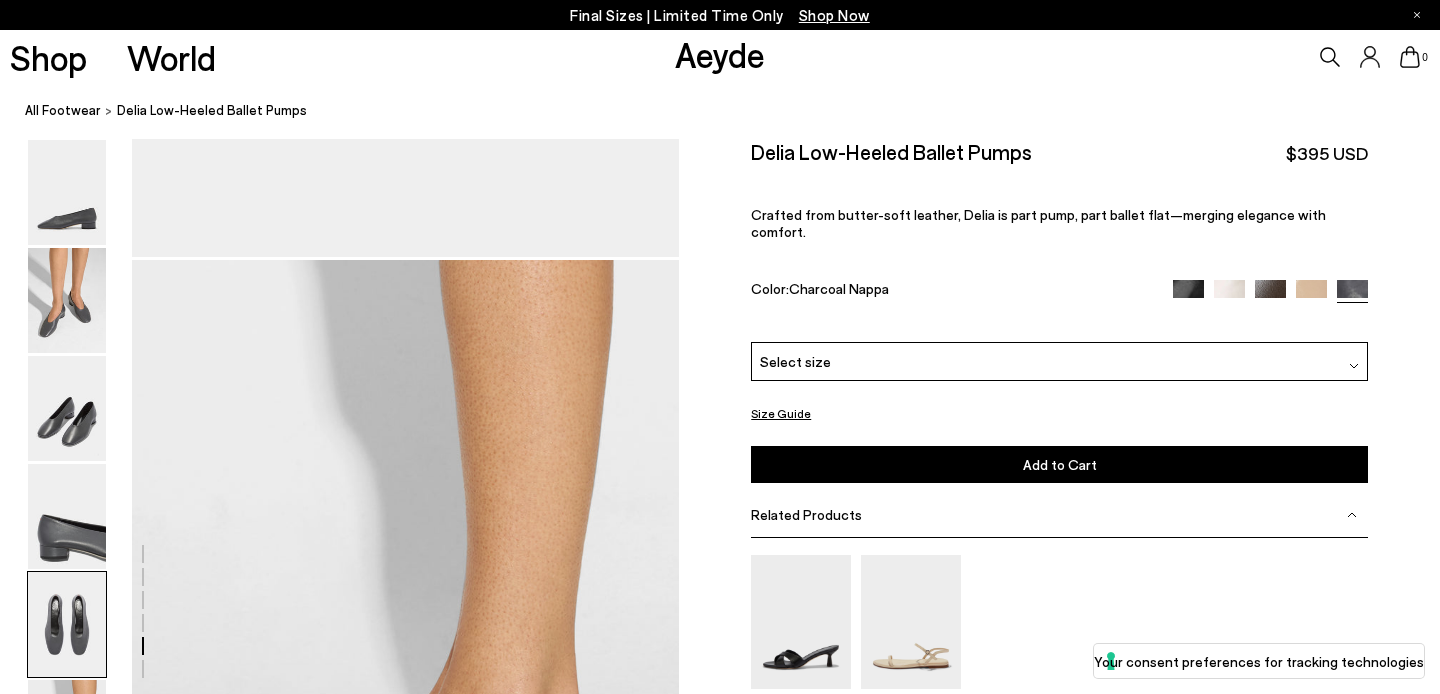 scroll, scrollTop: 3370, scrollLeft: 0, axis: vertical 